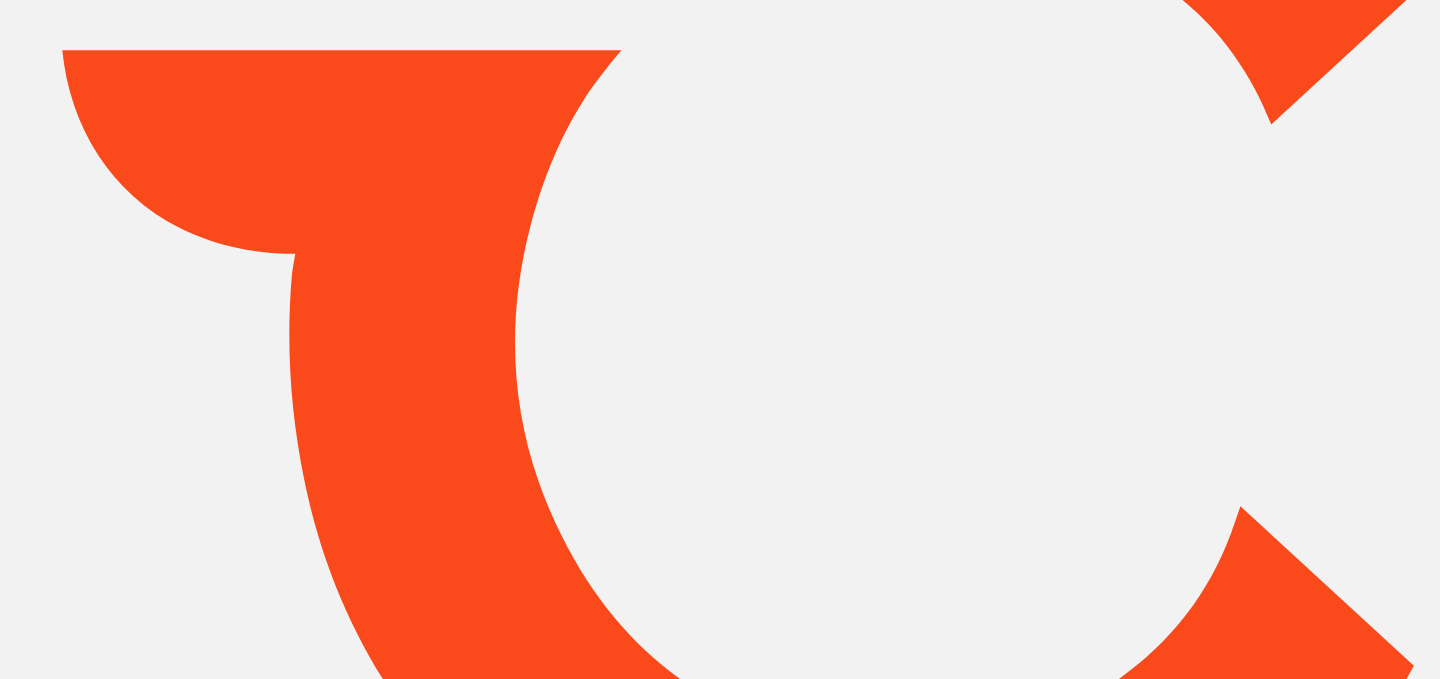 scroll, scrollTop: 0, scrollLeft: 0, axis: both 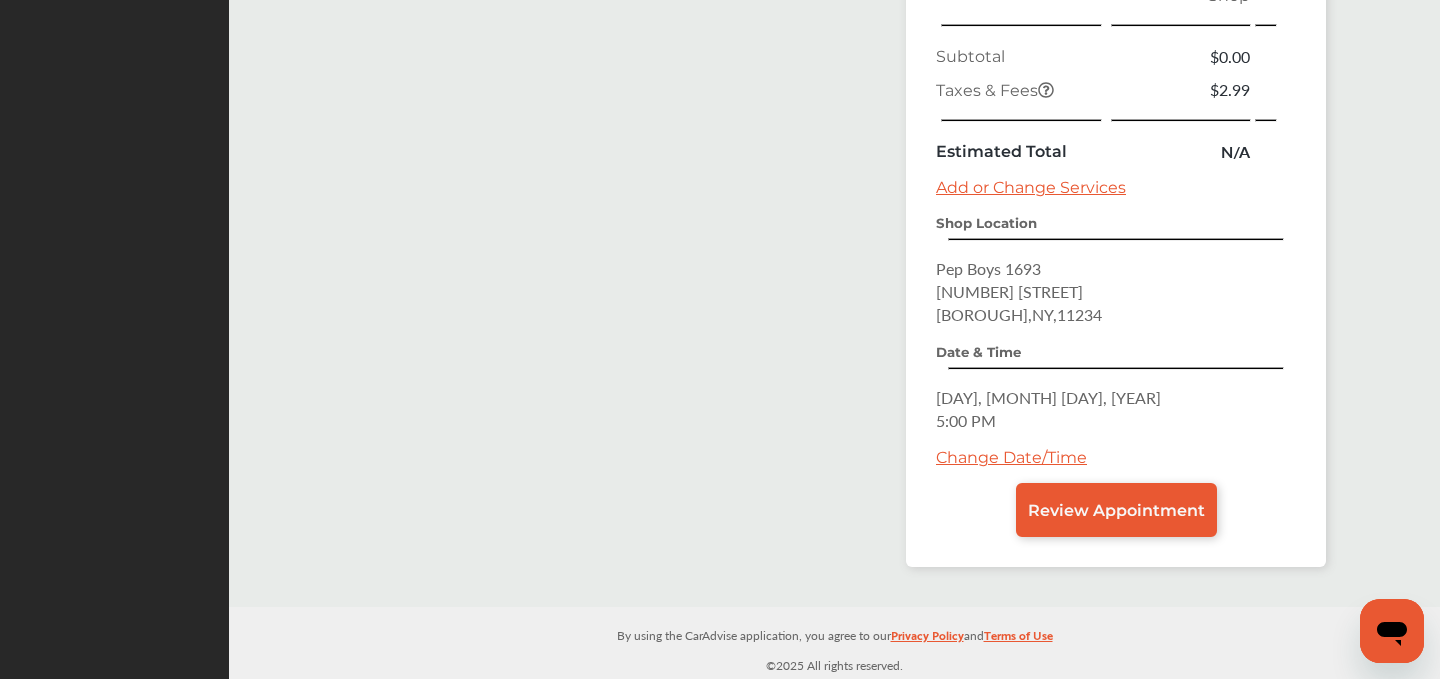 click on "Change Date/Time" at bounding box center (1011, 457) 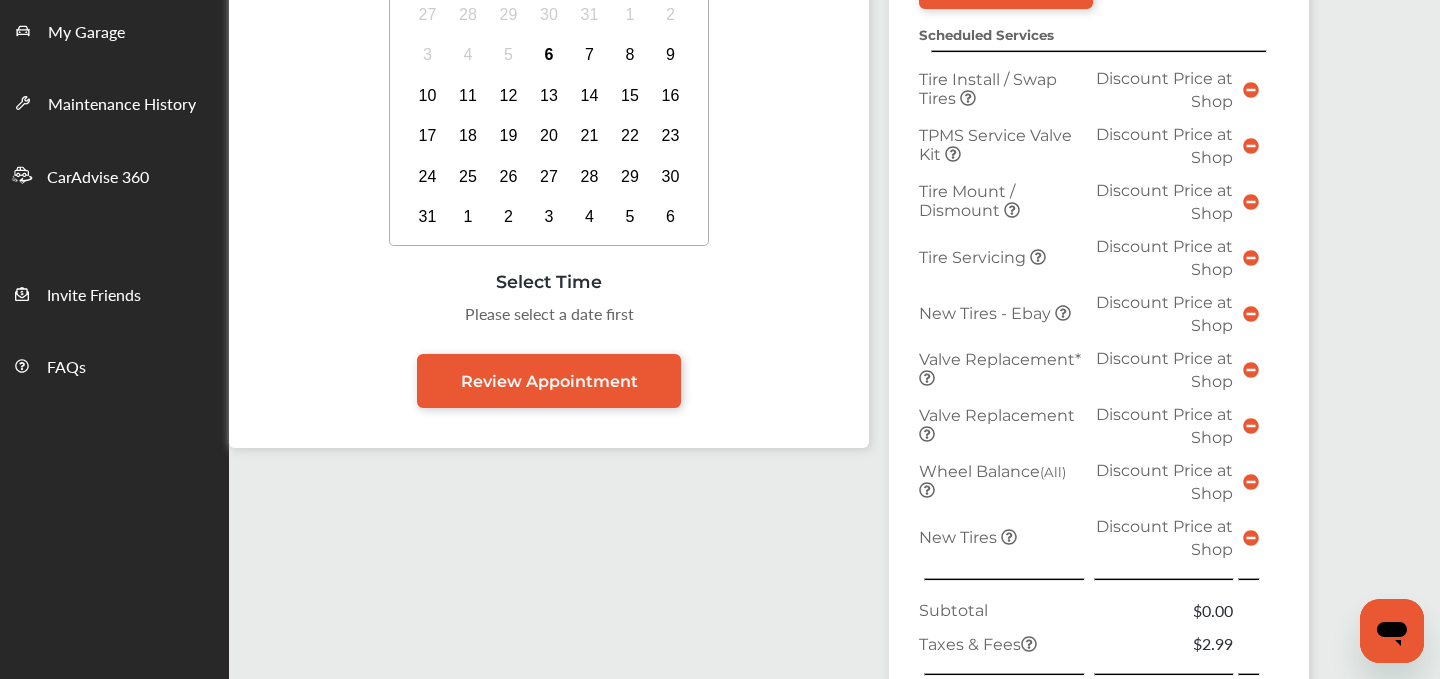 scroll, scrollTop: 995, scrollLeft: 0, axis: vertical 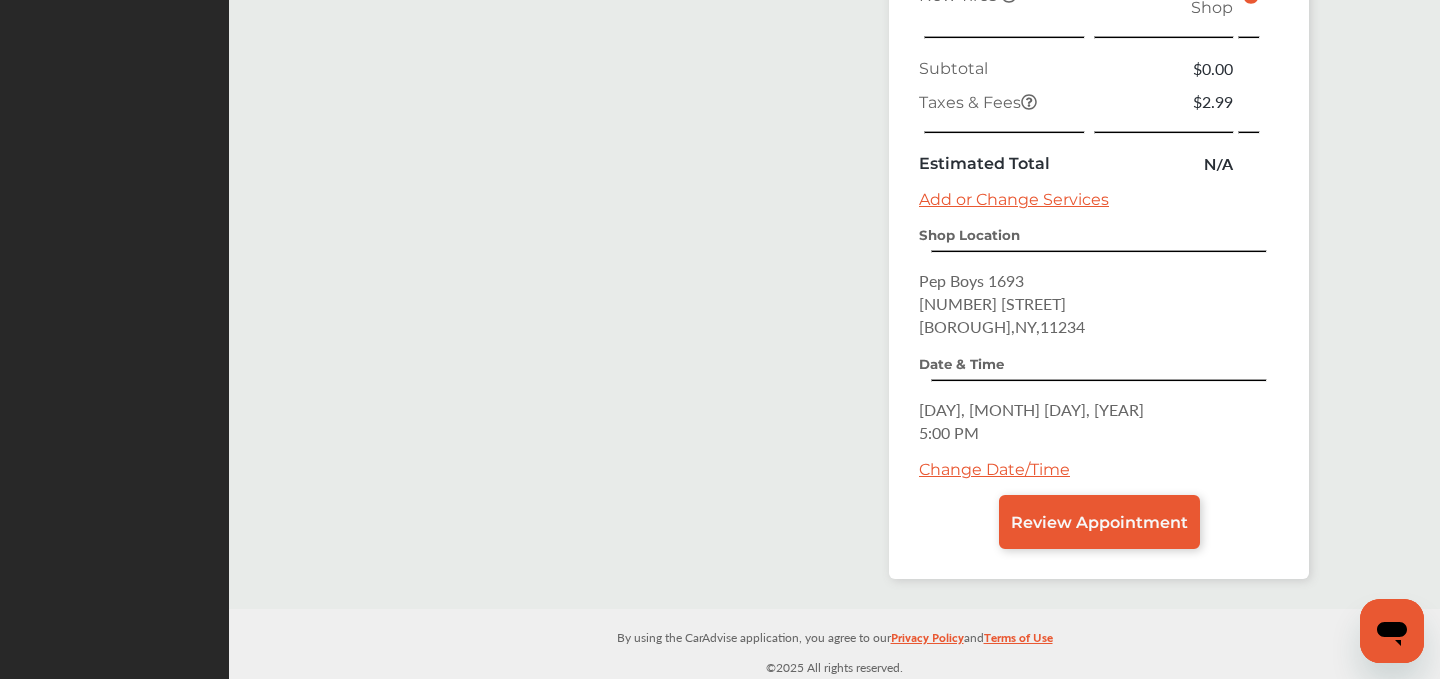 click on "Change Date/Time" at bounding box center [994, 469] 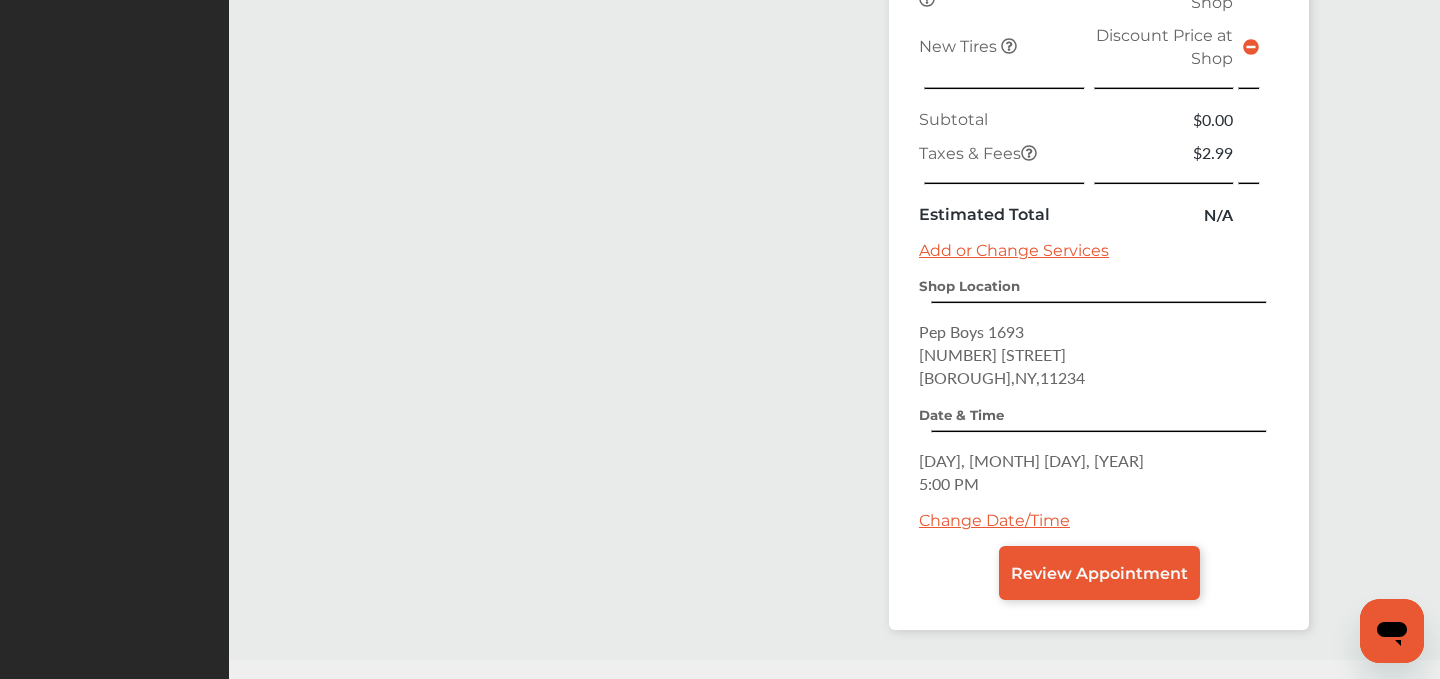 scroll, scrollTop: 943, scrollLeft: 0, axis: vertical 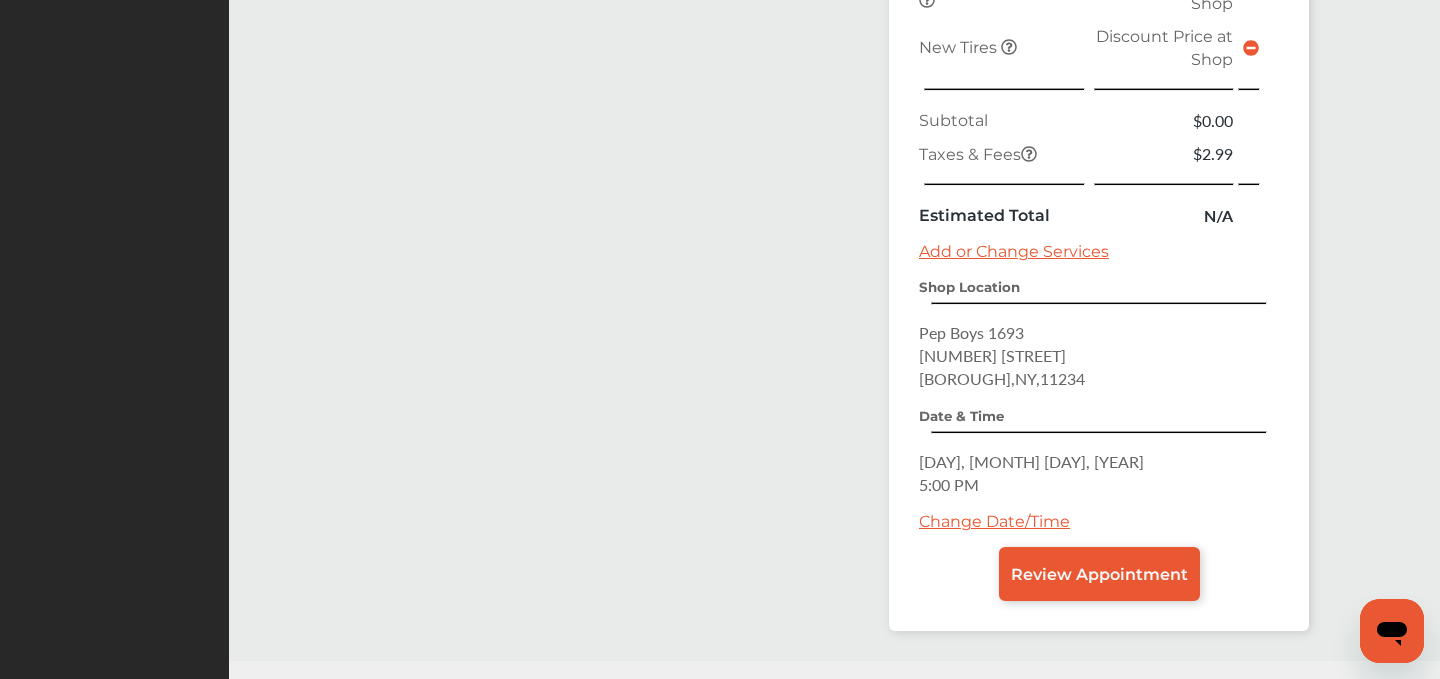click on "Change Date/Time" at bounding box center [994, 521] 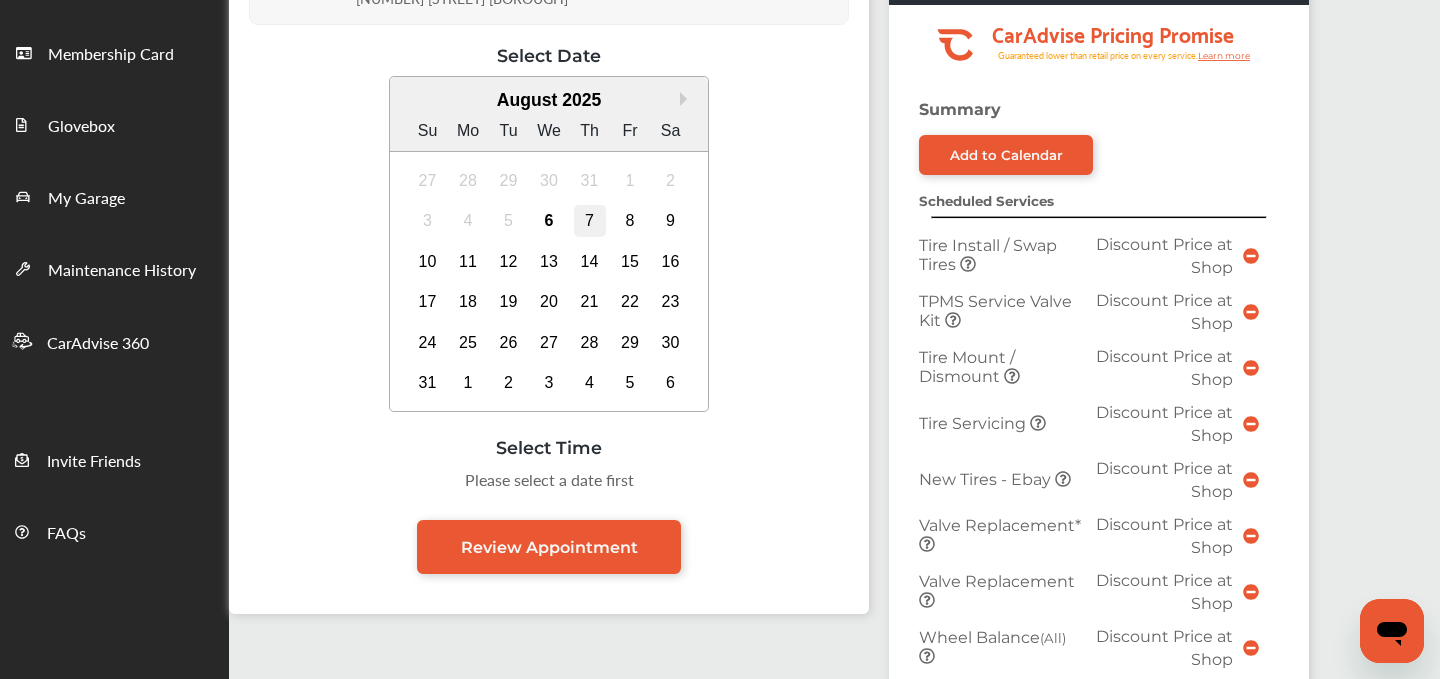 click on "7" at bounding box center (590, 221) 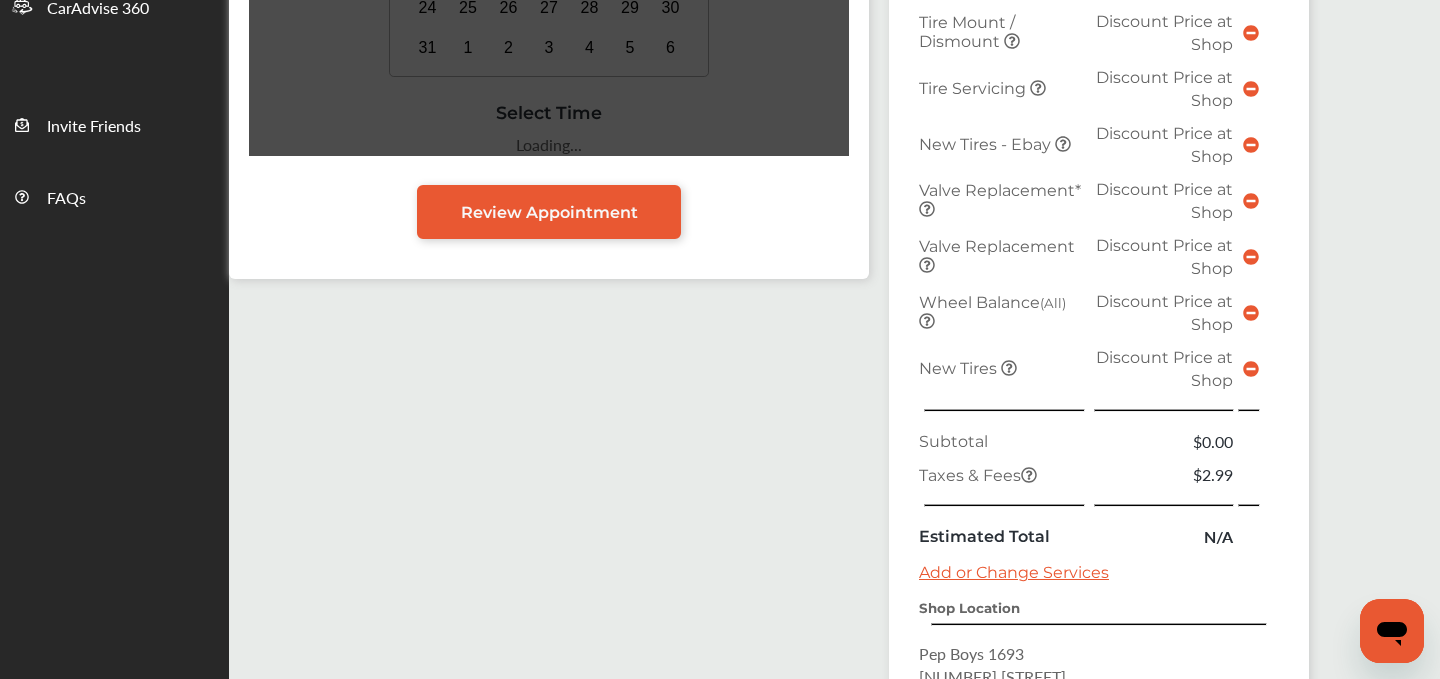 scroll, scrollTop: 621, scrollLeft: 0, axis: vertical 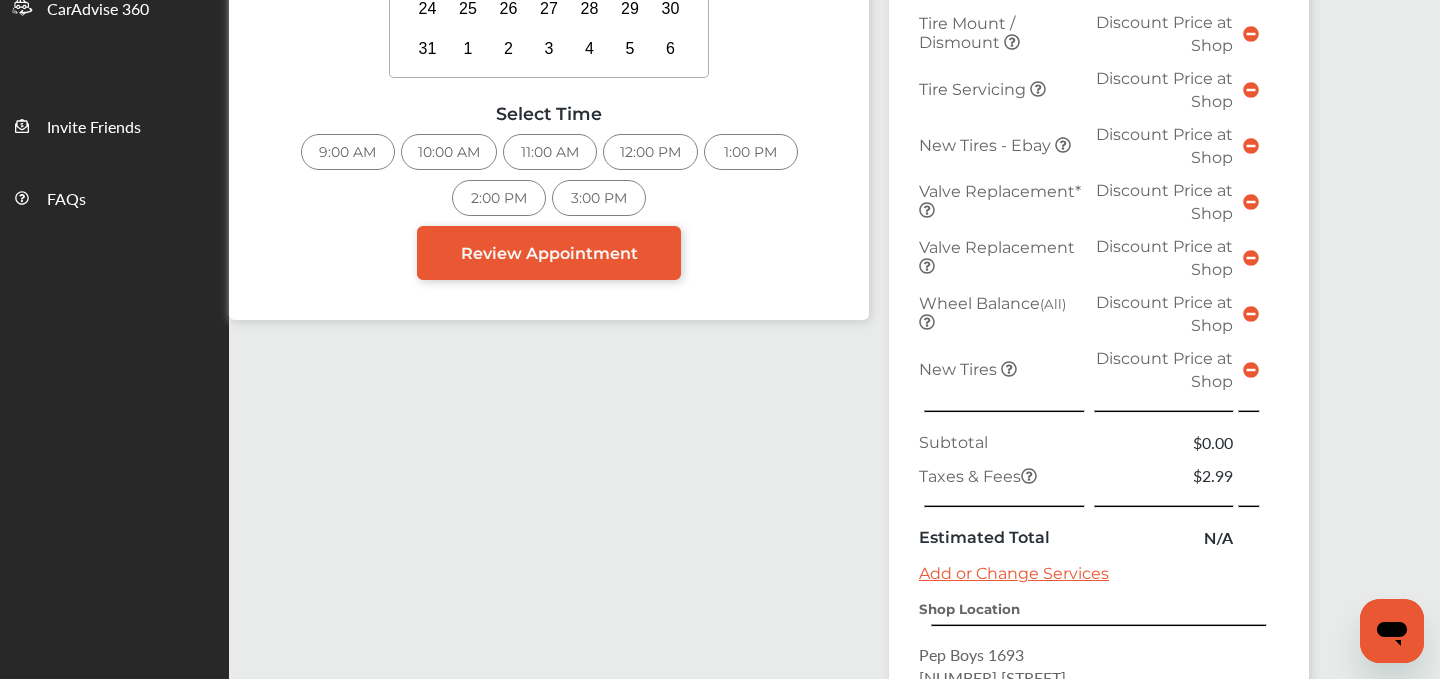 click on "9:00 AM" at bounding box center [348, 152] 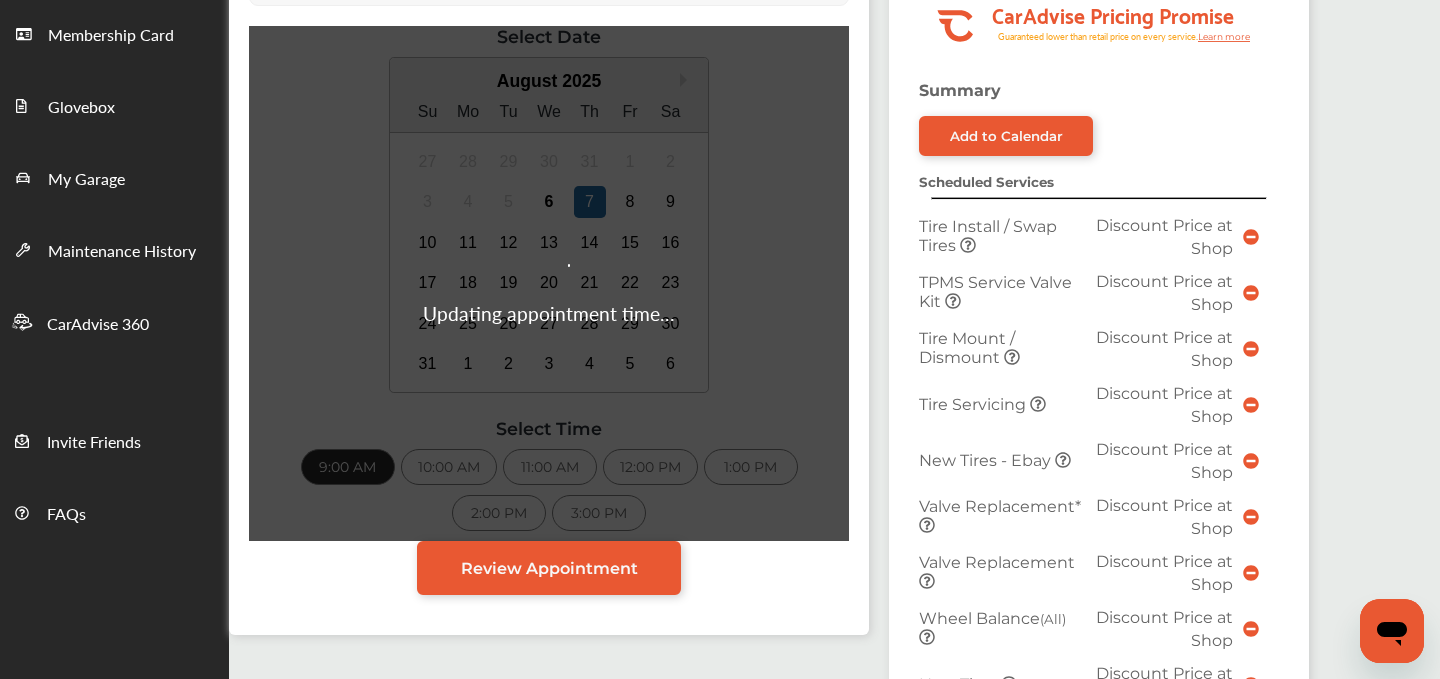 scroll, scrollTop: 330, scrollLeft: 0, axis: vertical 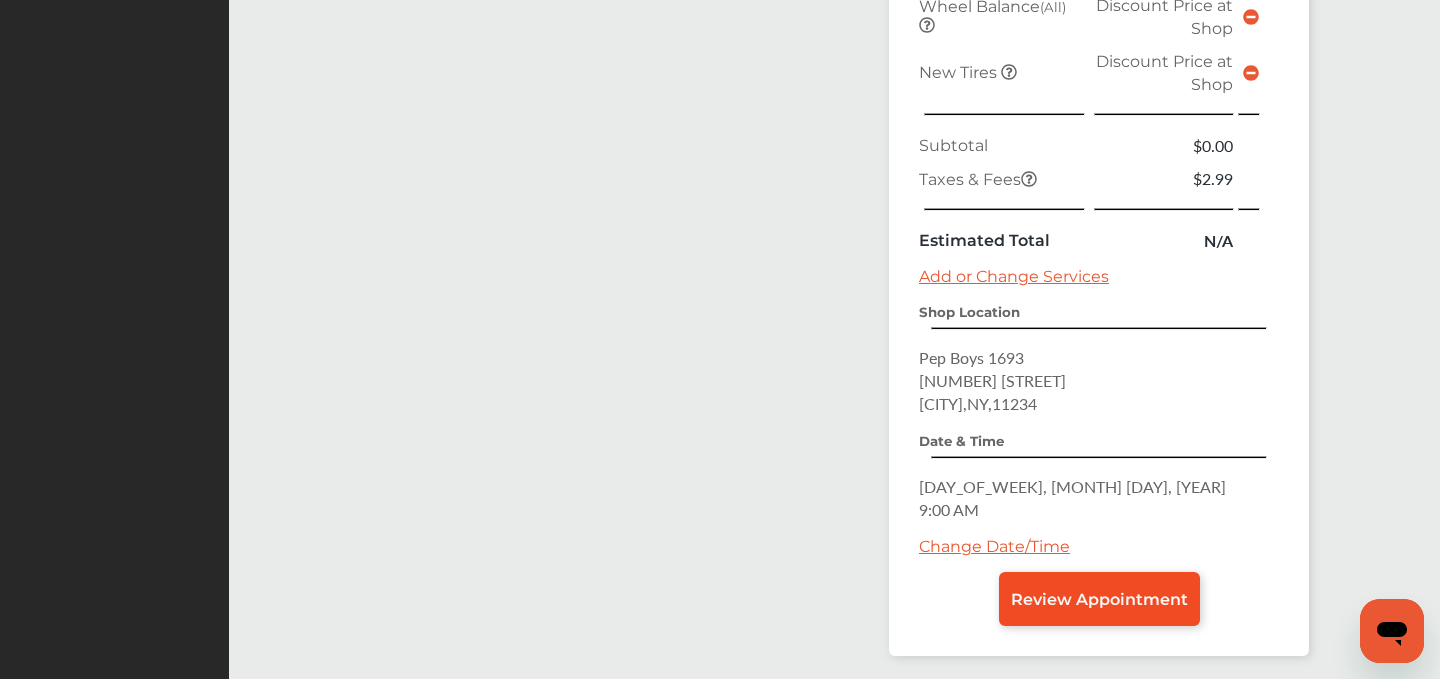 click on "Review Appointment" at bounding box center (1099, 599) 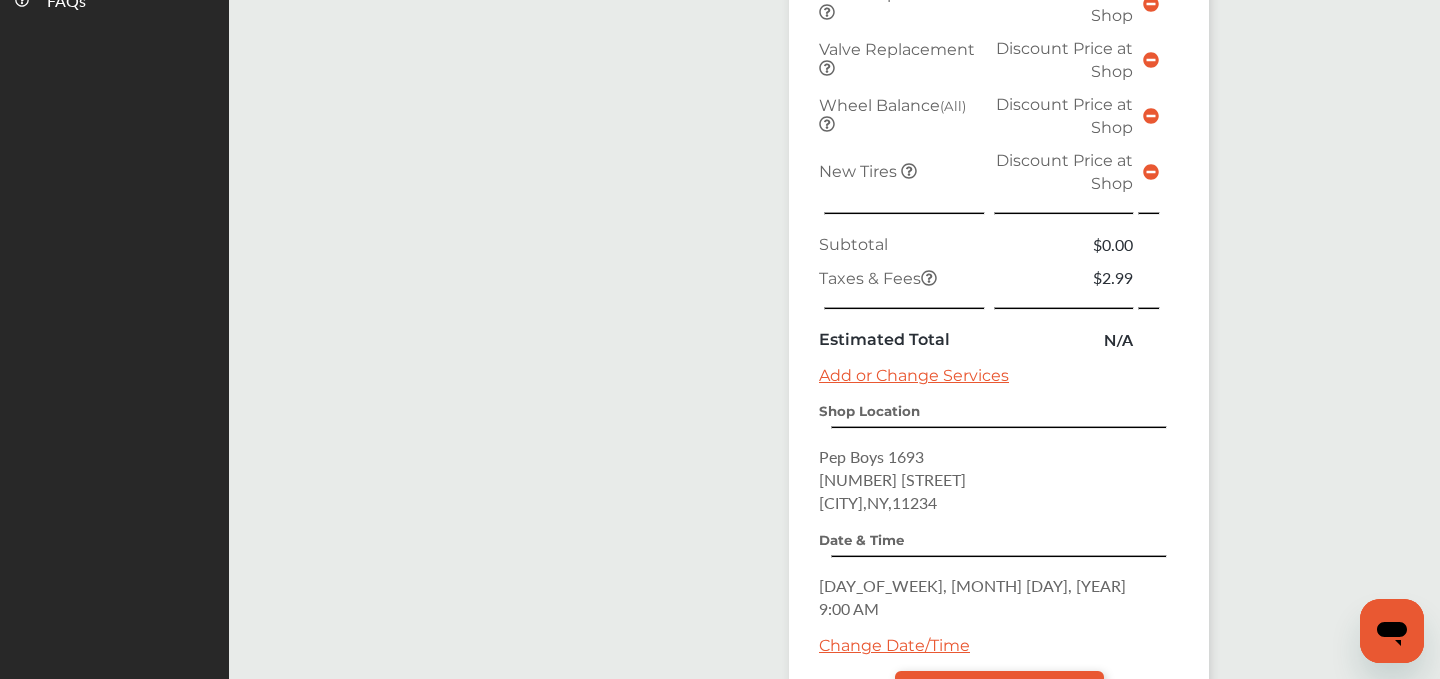 scroll, scrollTop: 995, scrollLeft: 0, axis: vertical 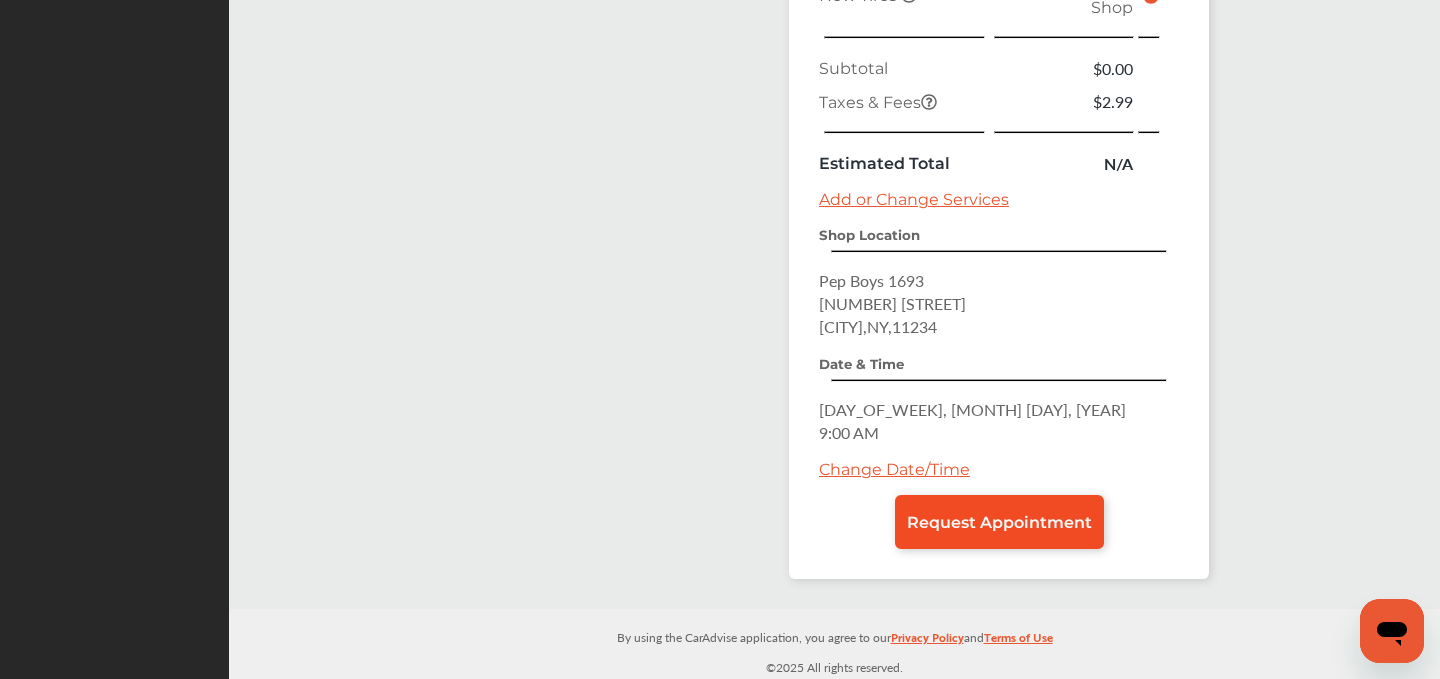 click on "Request Appointment" at bounding box center [999, 522] 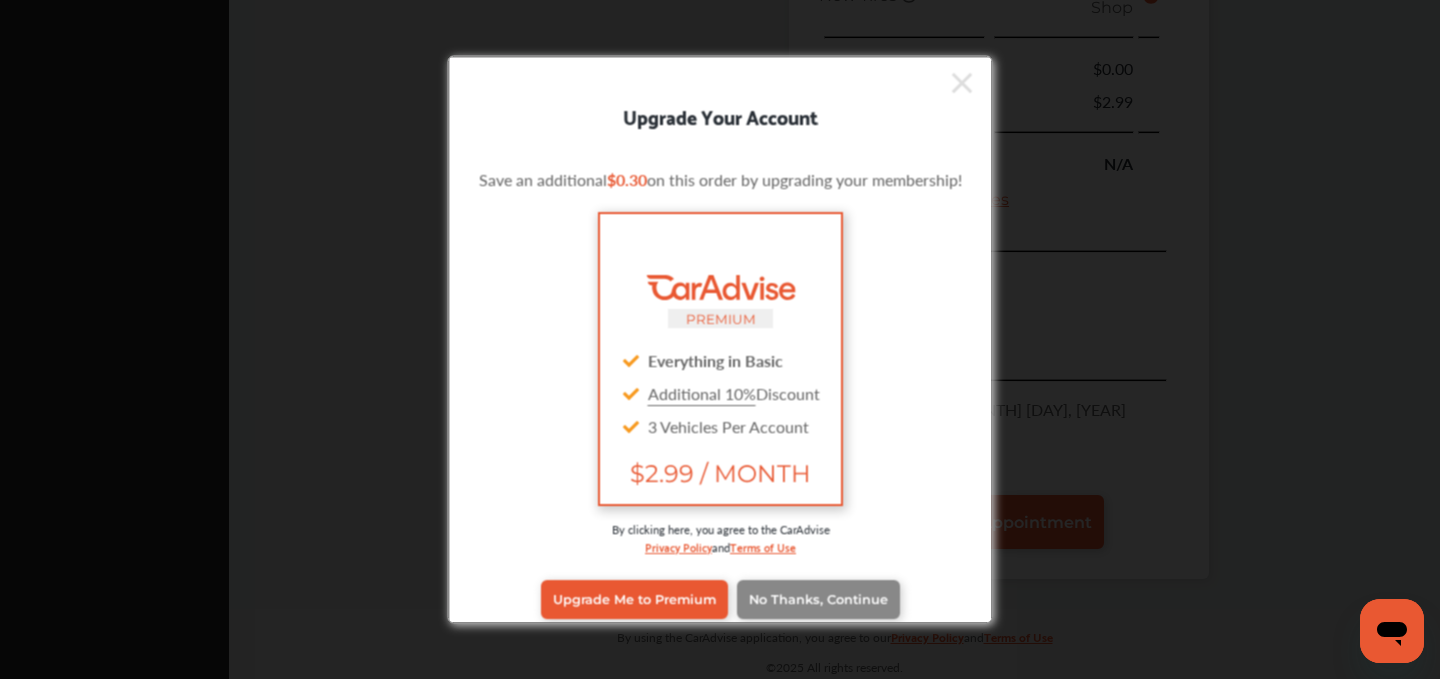 click on "No Thanks, Continue" at bounding box center (818, 599) 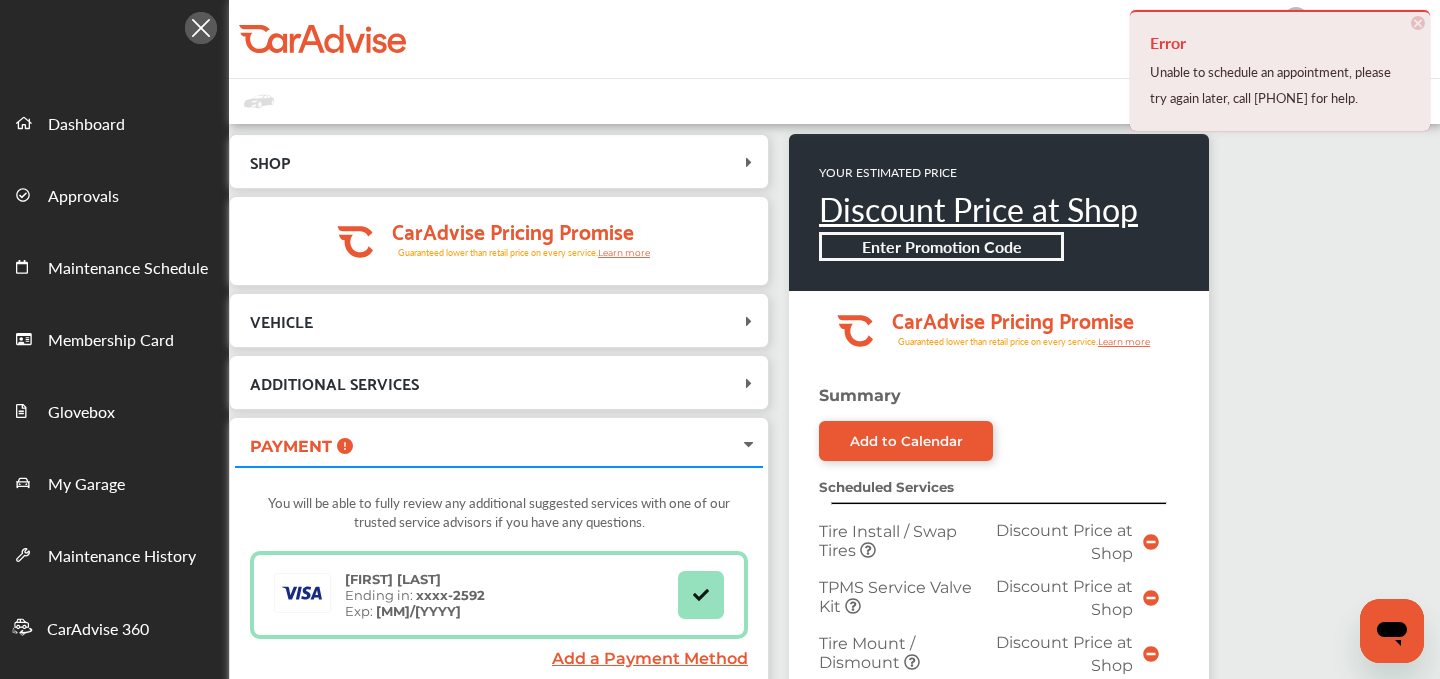 scroll, scrollTop: 0, scrollLeft: 0, axis: both 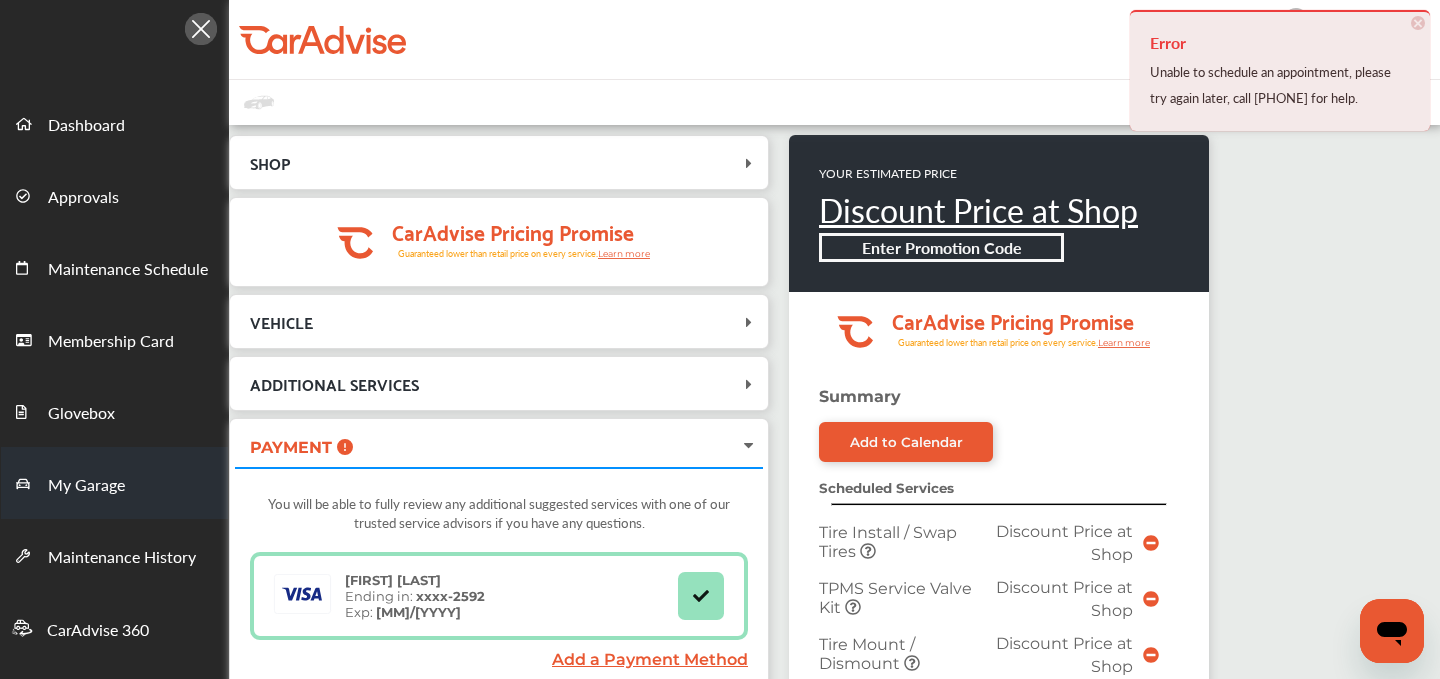 click on "My Garage" at bounding box center [86, 486] 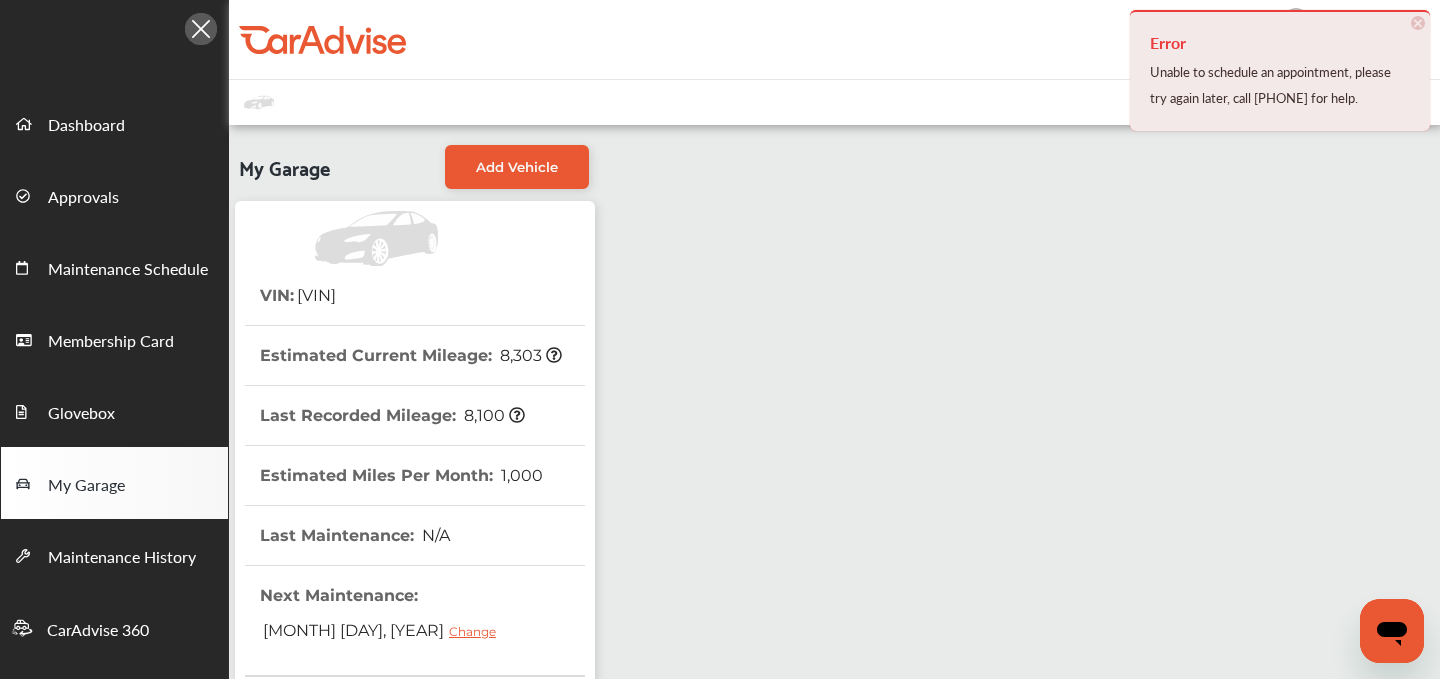 click on "JS1C533B5J2100138" at bounding box center [315, 295] 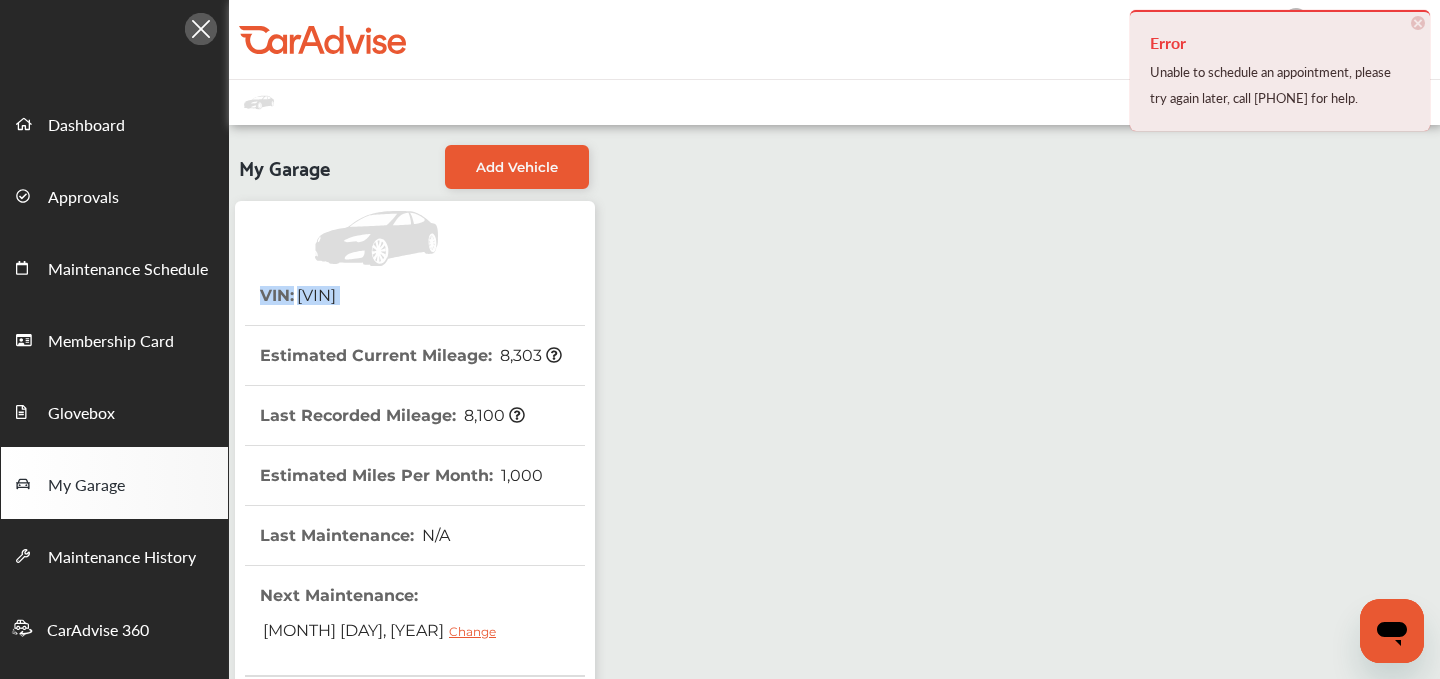 click on "JS1C533B5J2100138" at bounding box center [315, 295] 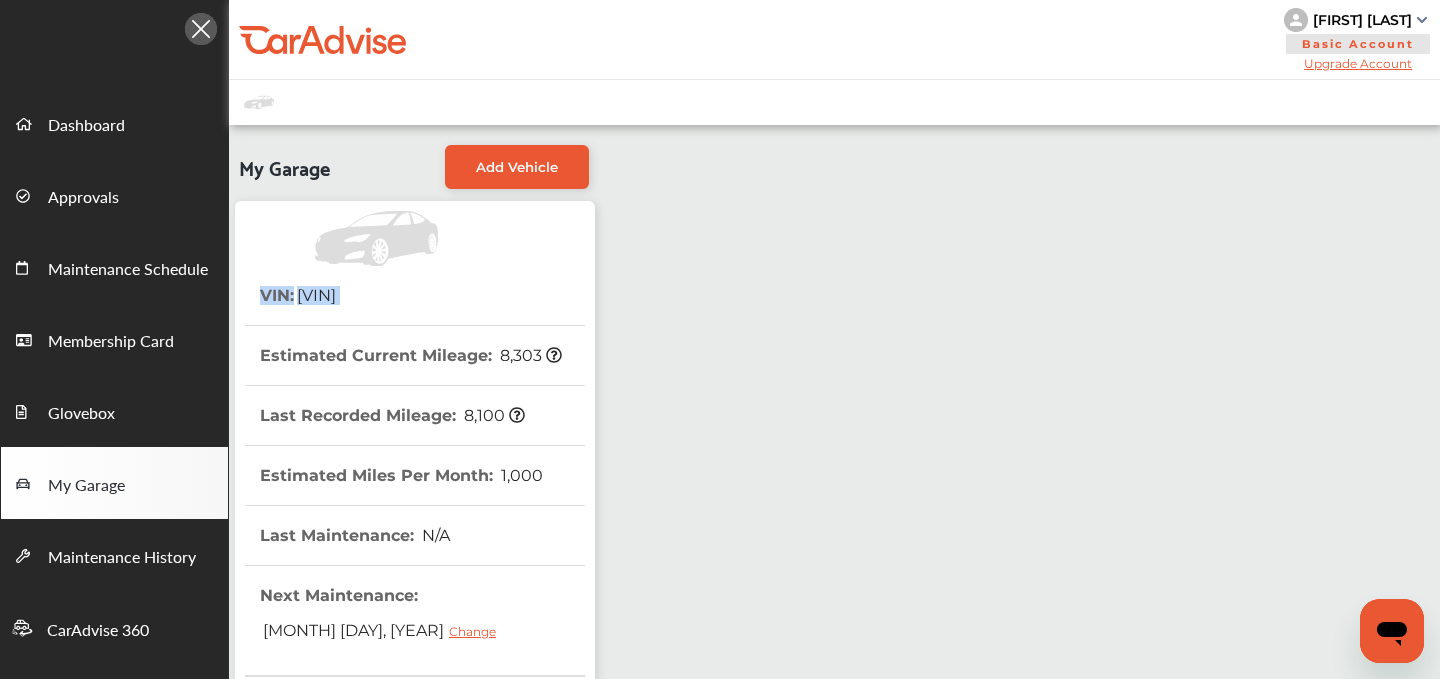 click on "JS1C533B5J2100138" at bounding box center [315, 295] 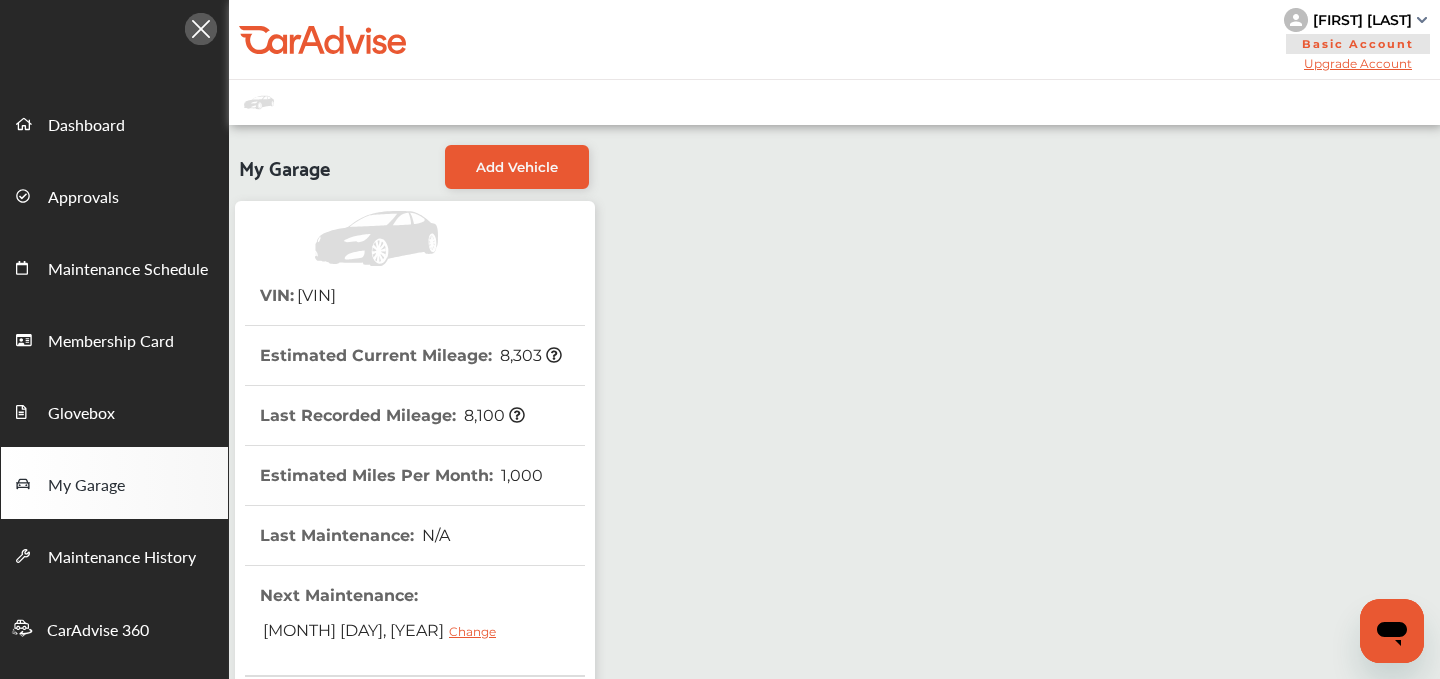 click on "VIN :  JS1C533B5J2100138" at bounding box center [298, 295] 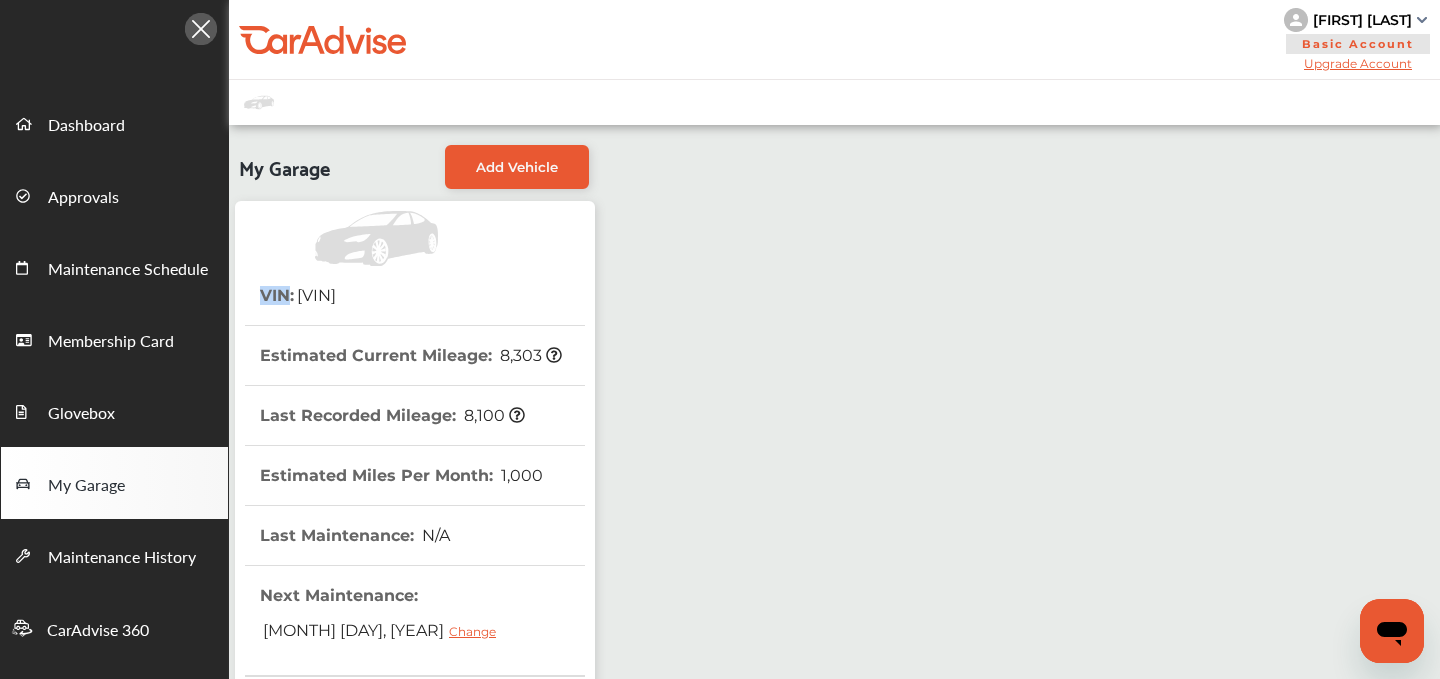 click on "VIN :  JS1C533B5J2100138" at bounding box center [298, 295] 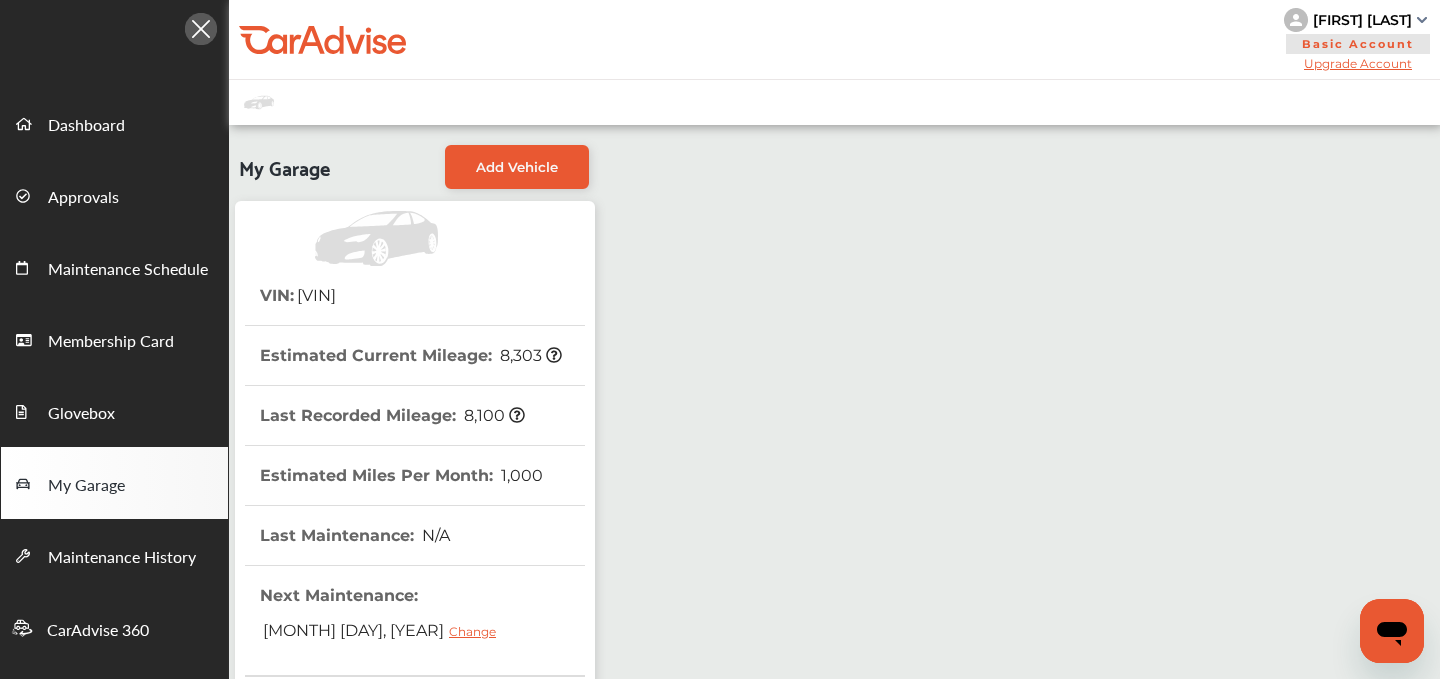 click on "JS1C533B5J2100138" at bounding box center (315, 295) 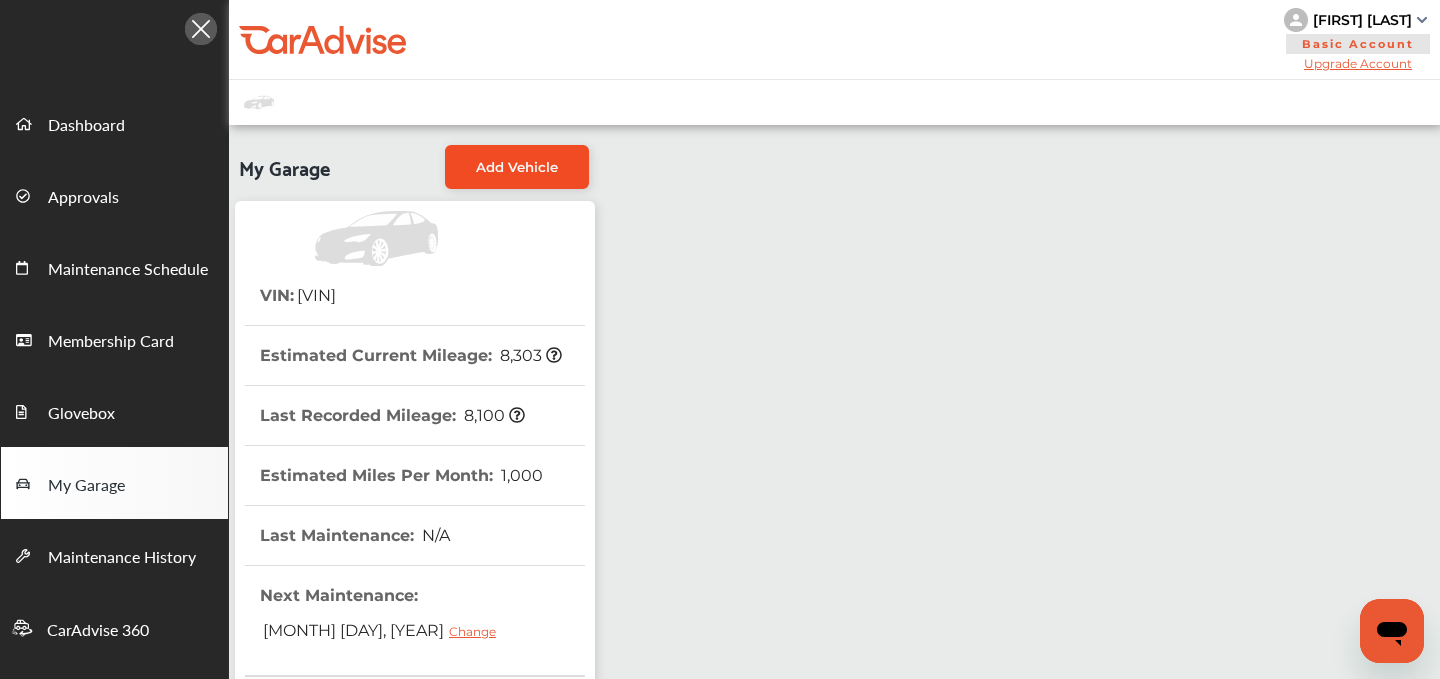 click on "Add Vehicle" at bounding box center [517, 167] 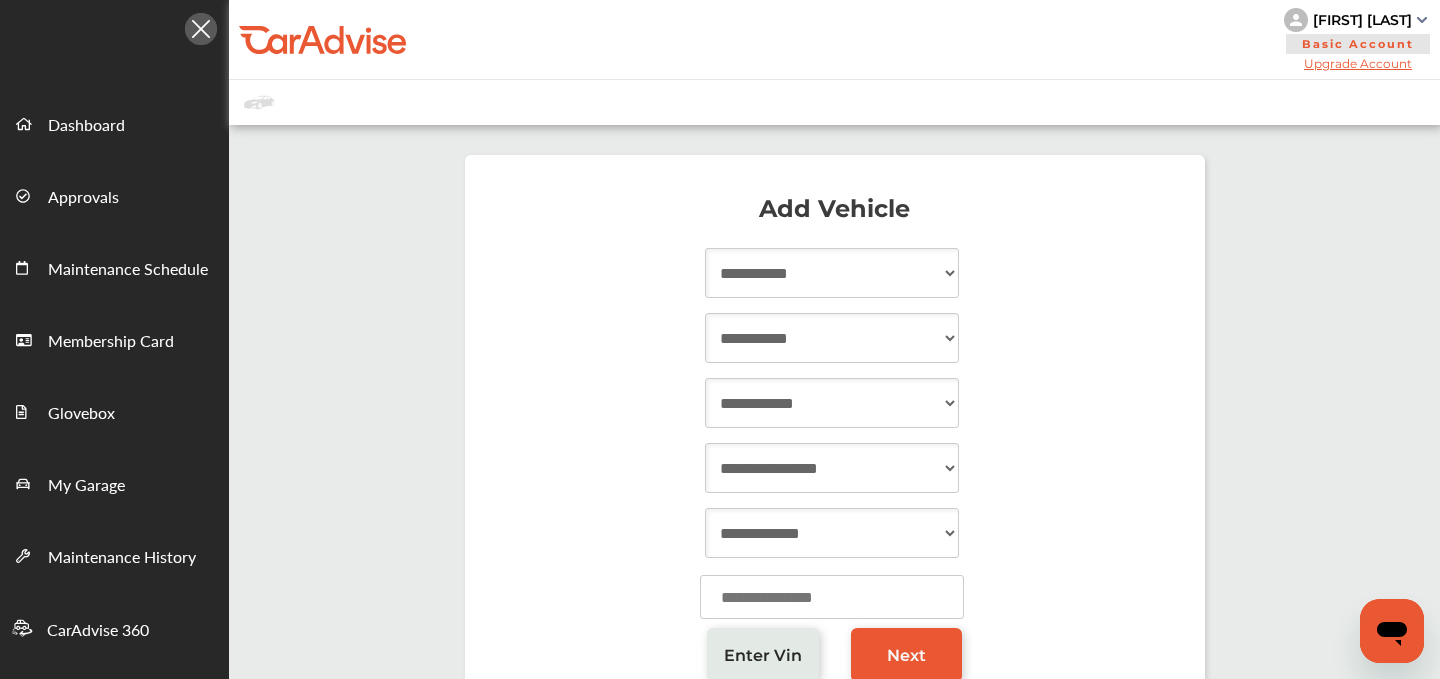 scroll, scrollTop: 152, scrollLeft: 0, axis: vertical 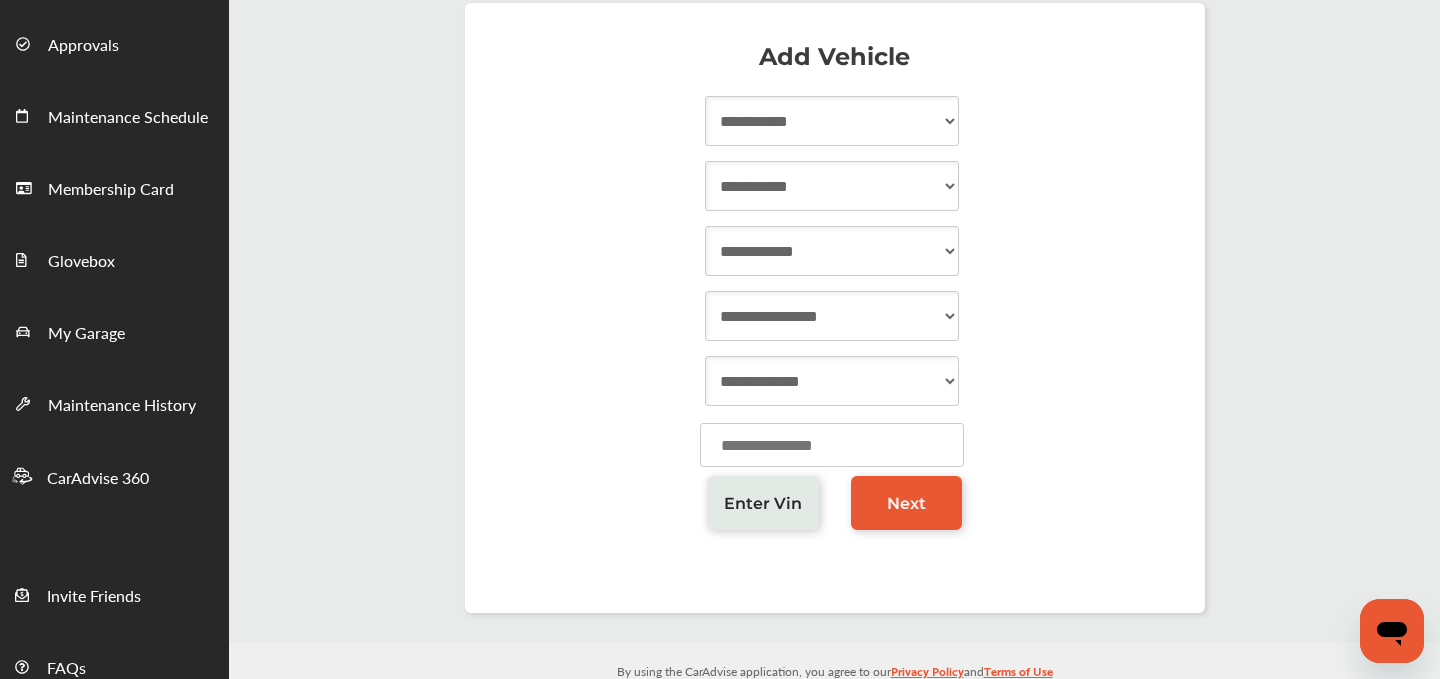 click on "**********" at bounding box center (832, 121) 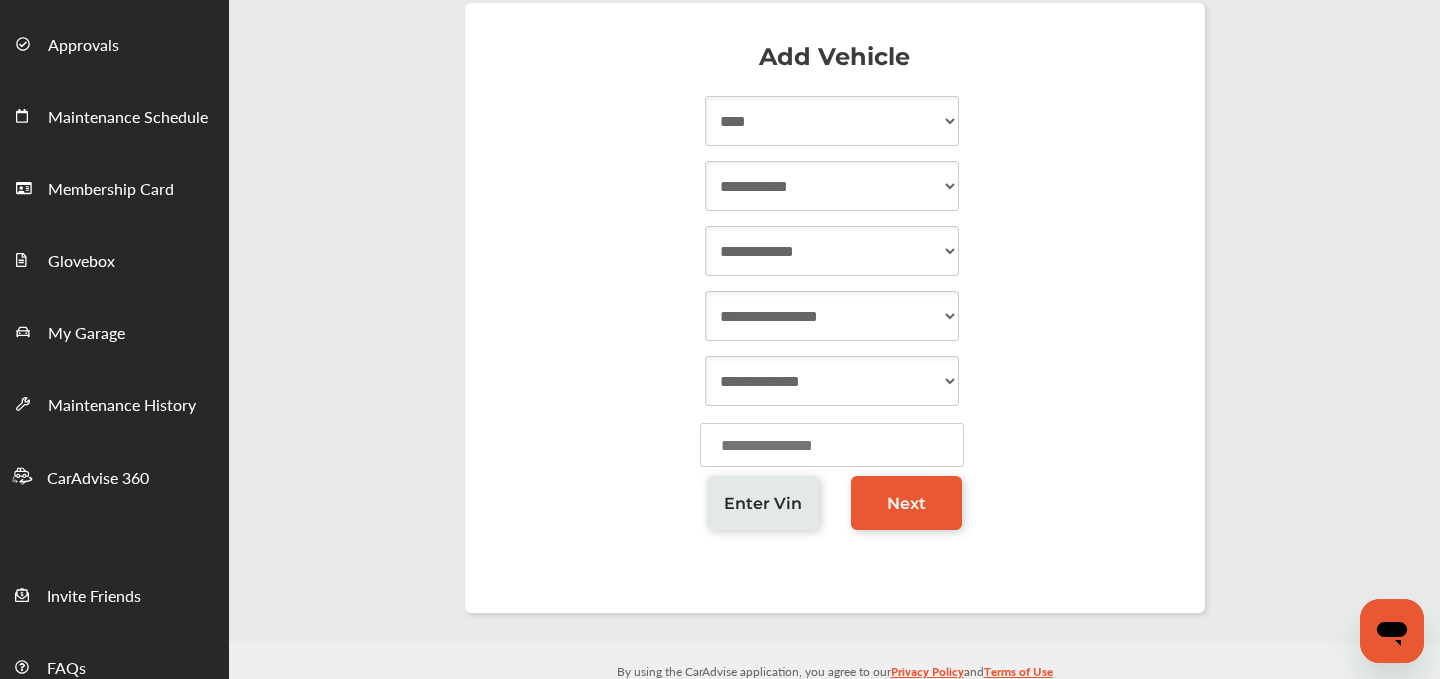 click on "**********" at bounding box center (832, 186) 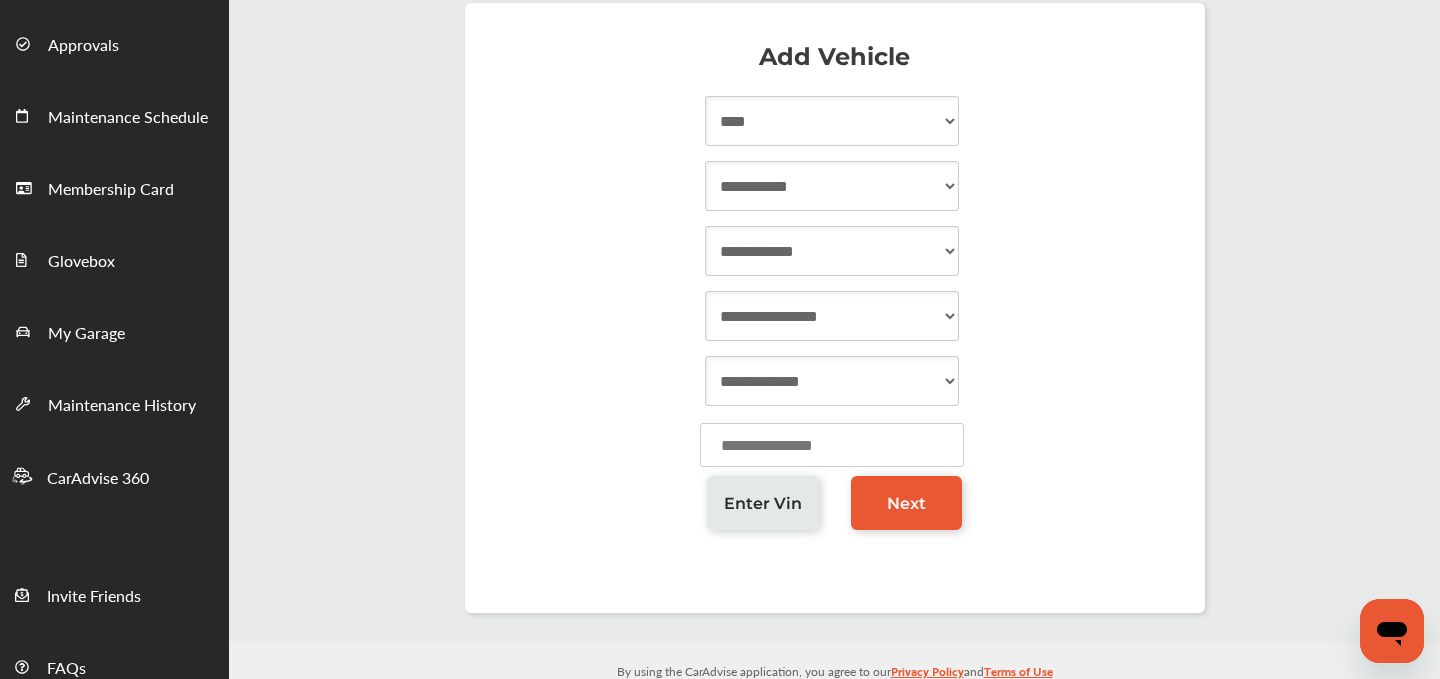 select on "******" 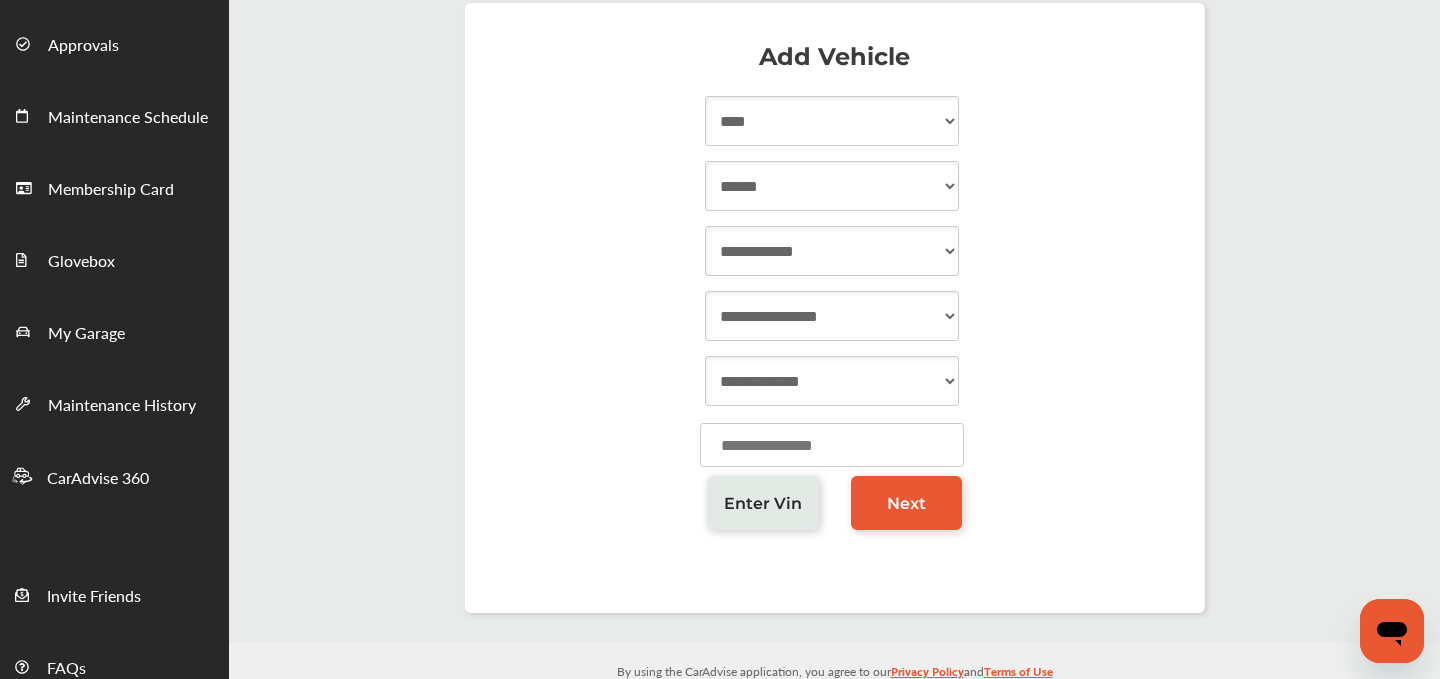 click on "**********" at bounding box center (832, 251) 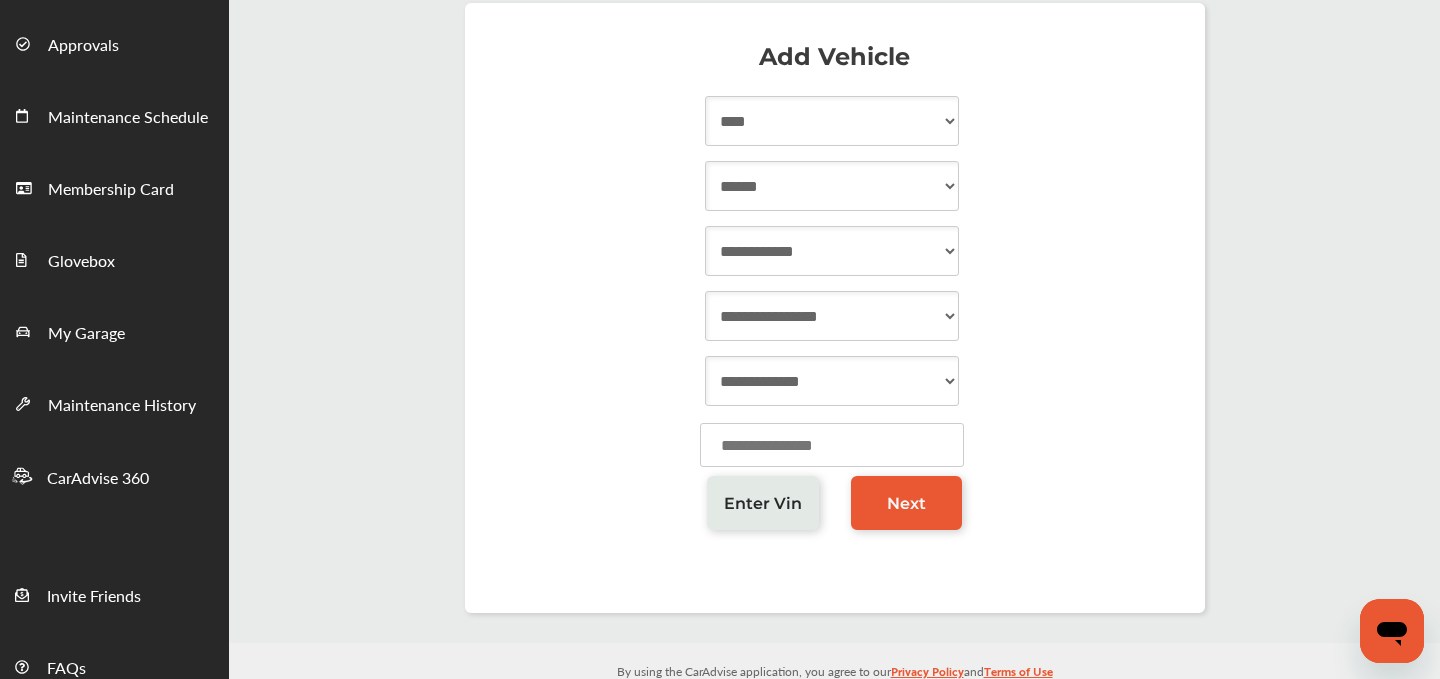 click on "**********" at bounding box center [832, 251] 